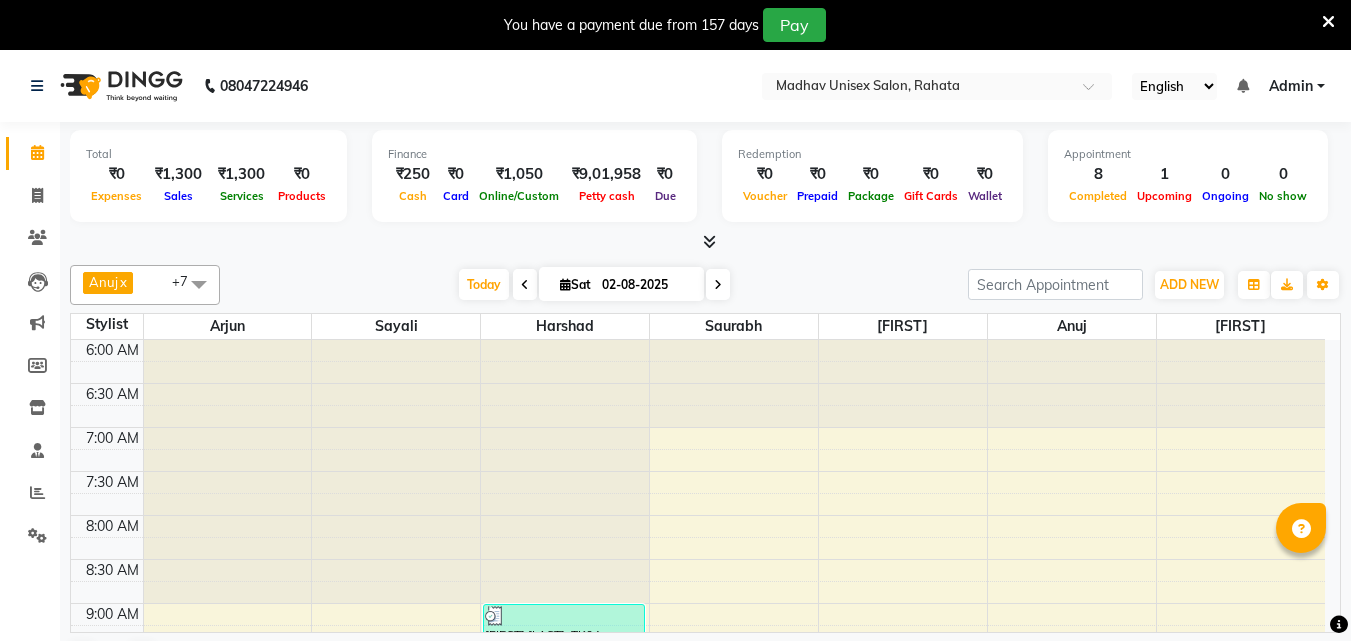 scroll, scrollTop: 0, scrollLeft: 0, axis: both 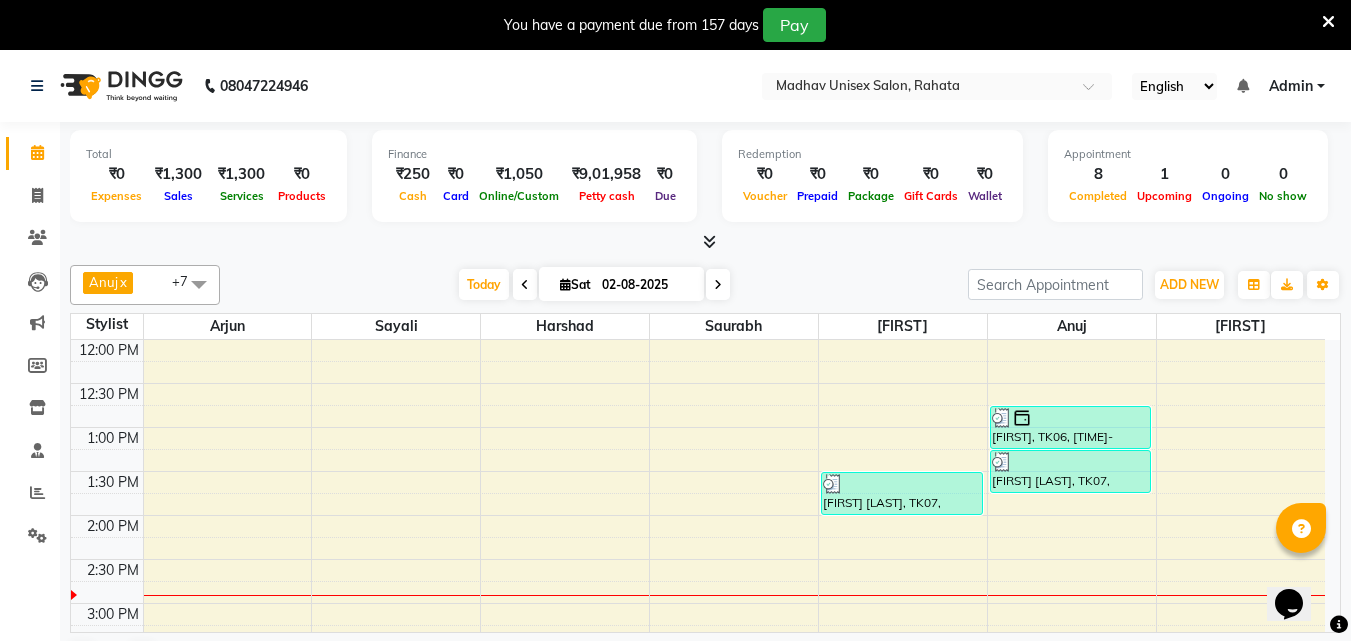 click on "[TIME] [TIME] [TIME] [TIME] [TIME] [TIME] [TIME] [TIME] [TIME] [TIME] [TIME] [TIME] [TIME] [TIME] [TIME] [TIME] [TIME] [TIME] [TIME] [TIME] [TIME] [TIME] [TIME] [TIME] [TIME] [TIME] [TIME] [TIME] [TIME] [TIME] [TIME] [TIME] [TIME] [TIME]     [FIRST] [LAST], TK04, [TIME]-[TIME], Haircut (Men)  - Mens Haircut W/O Wash     [FIRST] [LAST], TK04, [TIME]-[TIME], Globle Colour (Men)  - Majirel     [FIRST] [LAST], TK07, [TIME]-[TIME], Beard (Men)  - Beard Trim     [FIRST], TK03, [TIME]-[TIME], Haircut (Men)  - Mens Haircut W/O Wash     [FIRST], TK05, [TIME]-[TIME], Haircut (Men)  - Mens Haircut With Wash     [FIRST], TK06, [TIME]-[TIME], Haircut (Men)  - Mens Haircut W/O Wash     [FIRST], TK07, [TIME]-[TIME], Haircut (Men)  - Boys (Below 12 Years) With Wash     [FIRST], TK02, [TIME]-[TIME], Beard (Men)  - Crafting / Shaving             [FIRST] [LAST], TK01, [TIME]-[TIME], Mens - Cleanup" at bounding box center [698, 559] 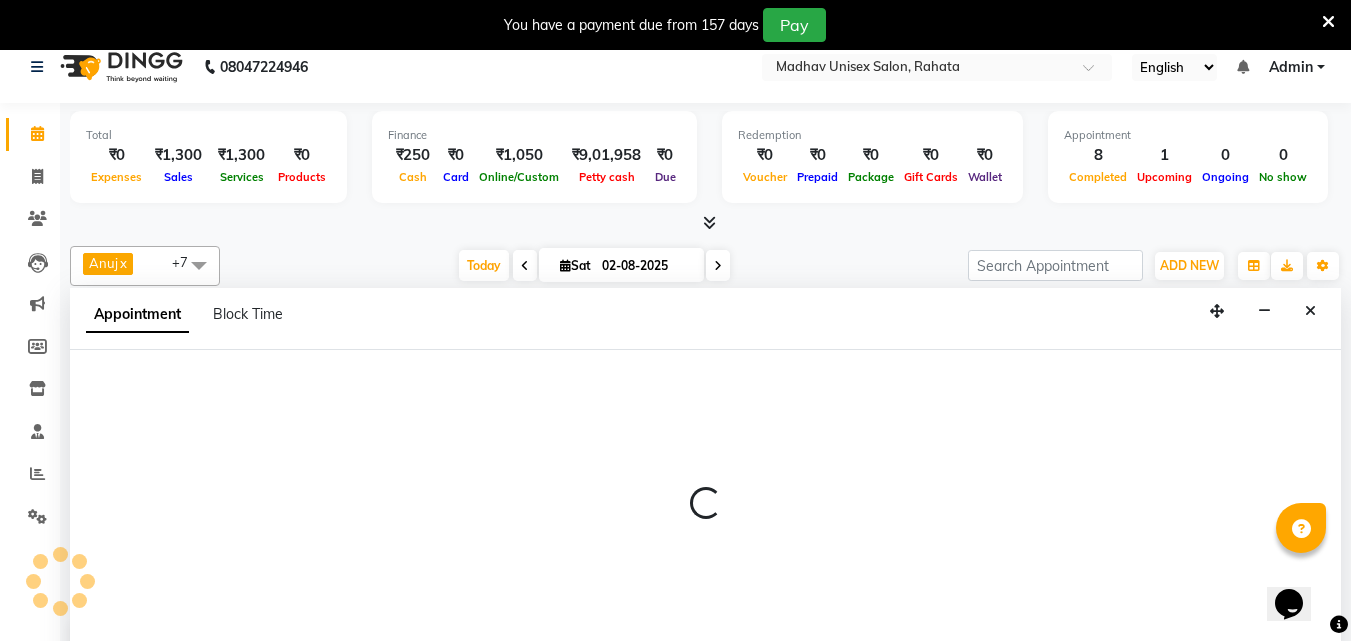 scroll, scrollTop: 51, scrollLeft: 0, axis: vertical 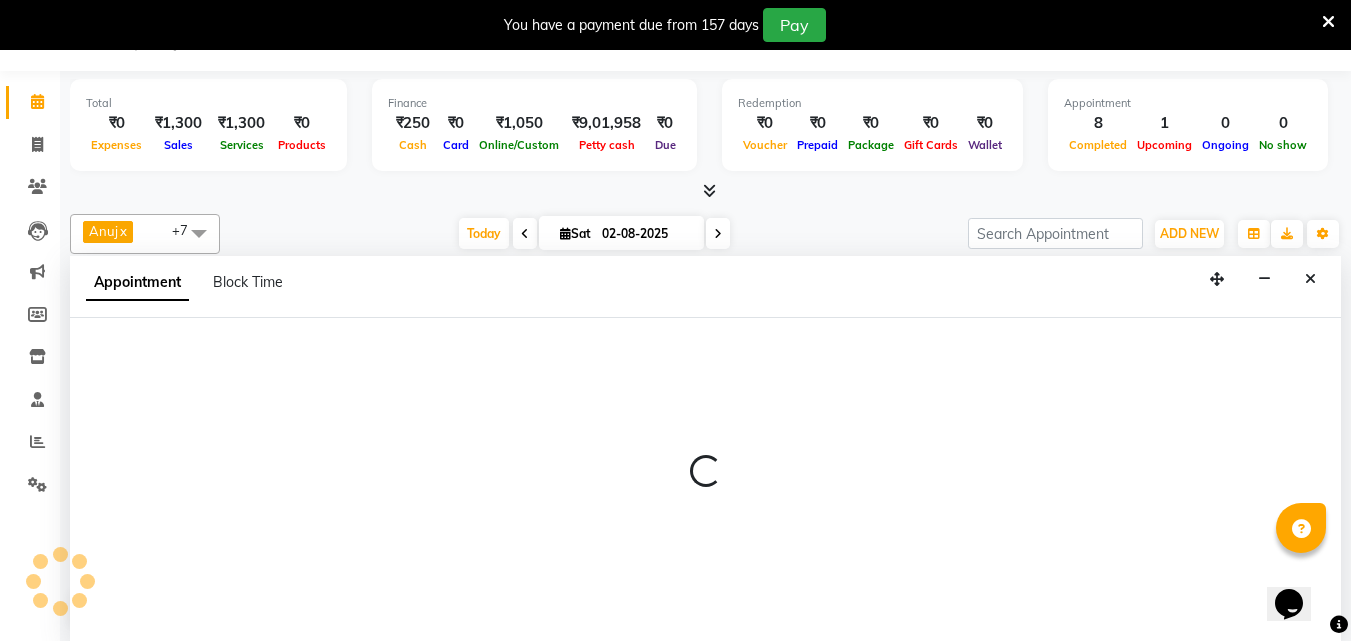 select on "60298" 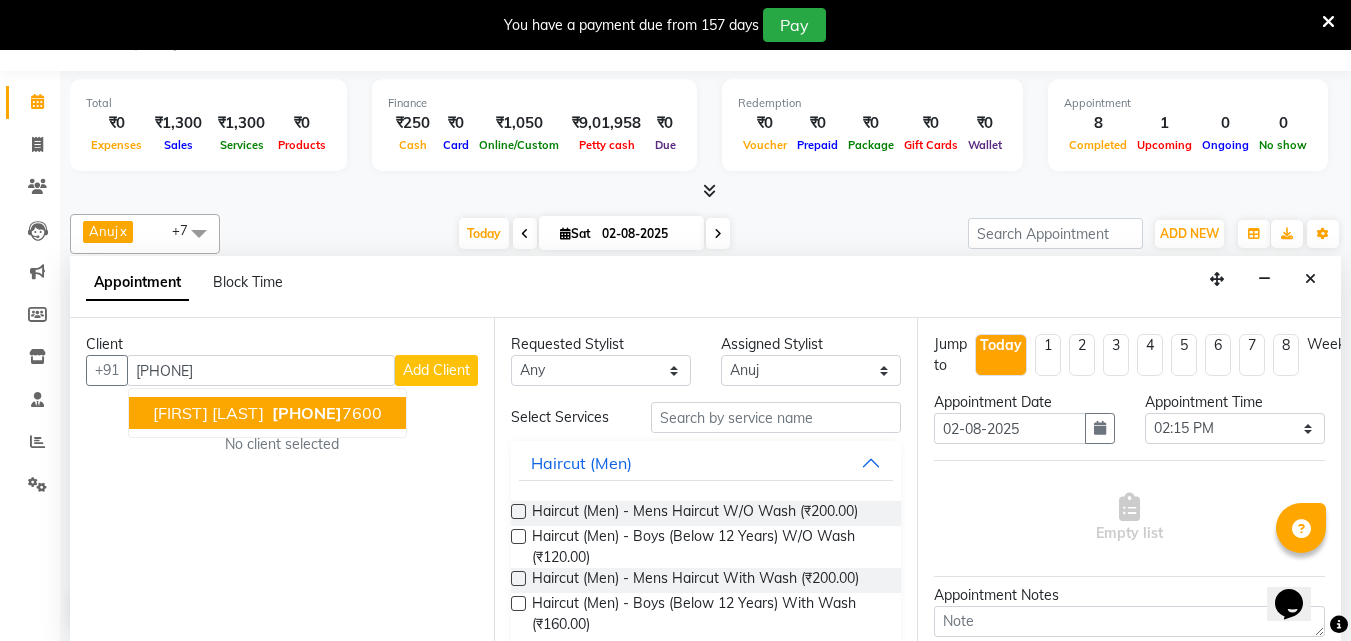 click on "[PHONE]" at bounding box center [307, 413] 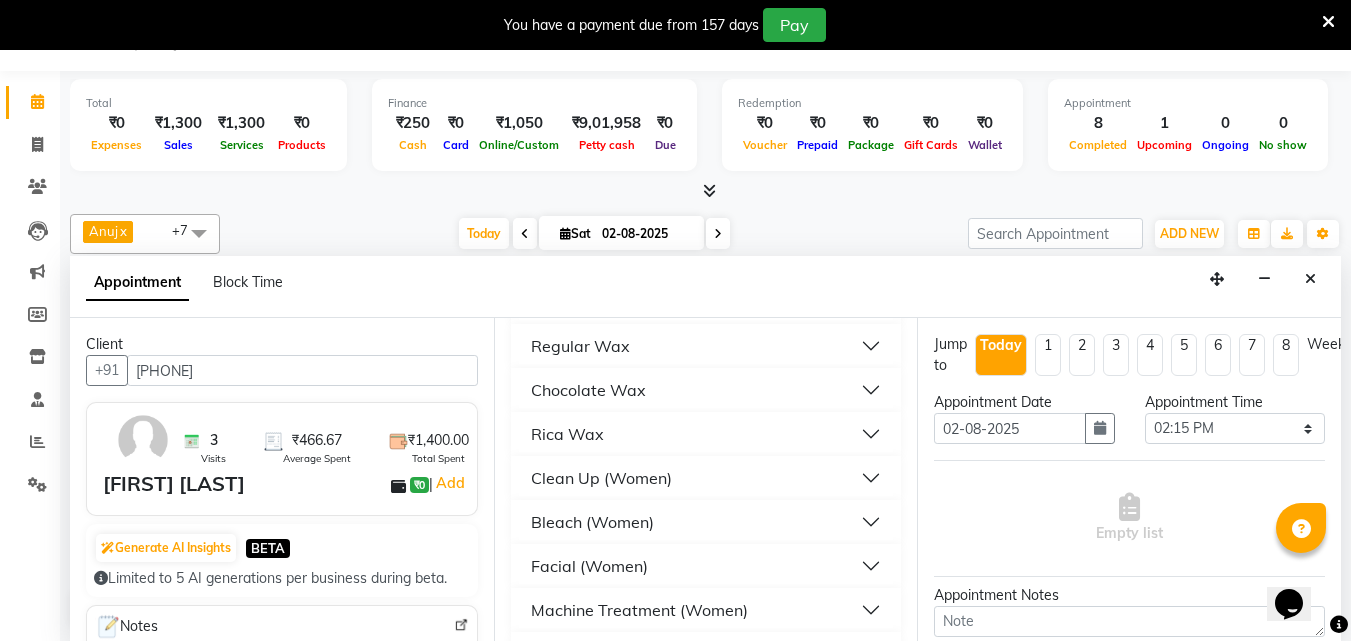 scroll, scrollTop: 2734, scrollLeft: 0, axis: vertical 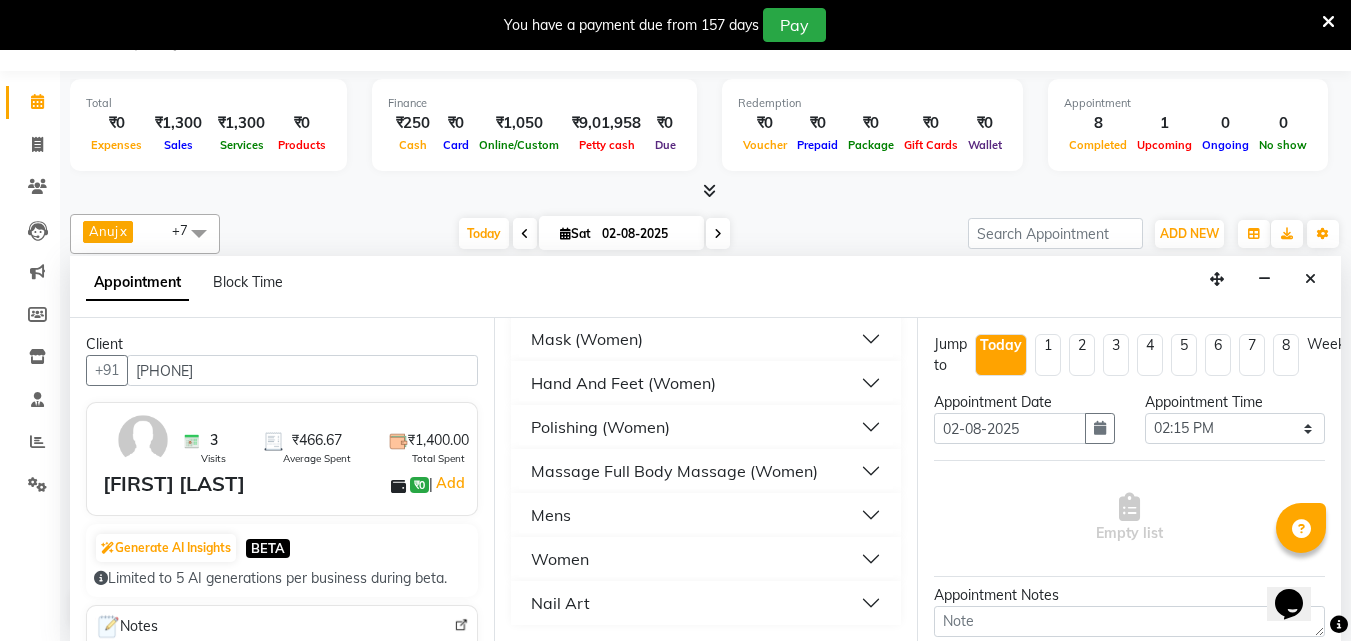 type on "[PHONE]" 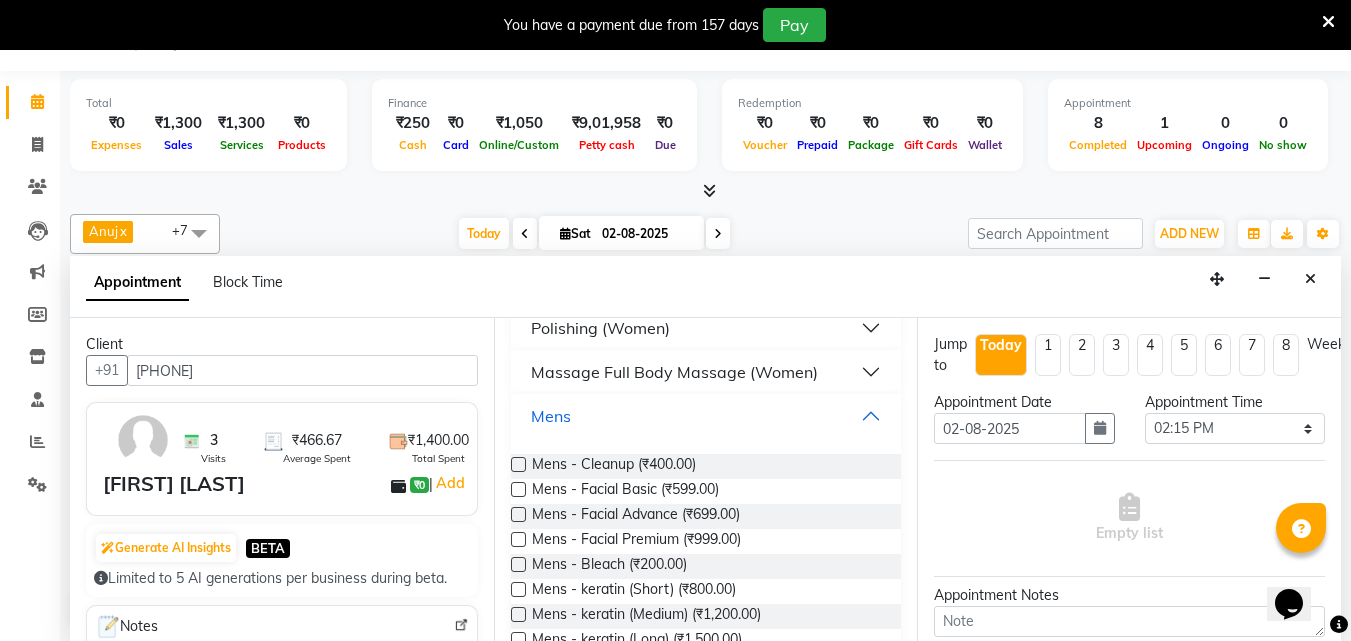 scroll, scrollTop: 2834, scrollLeft: 0, axis: vertical 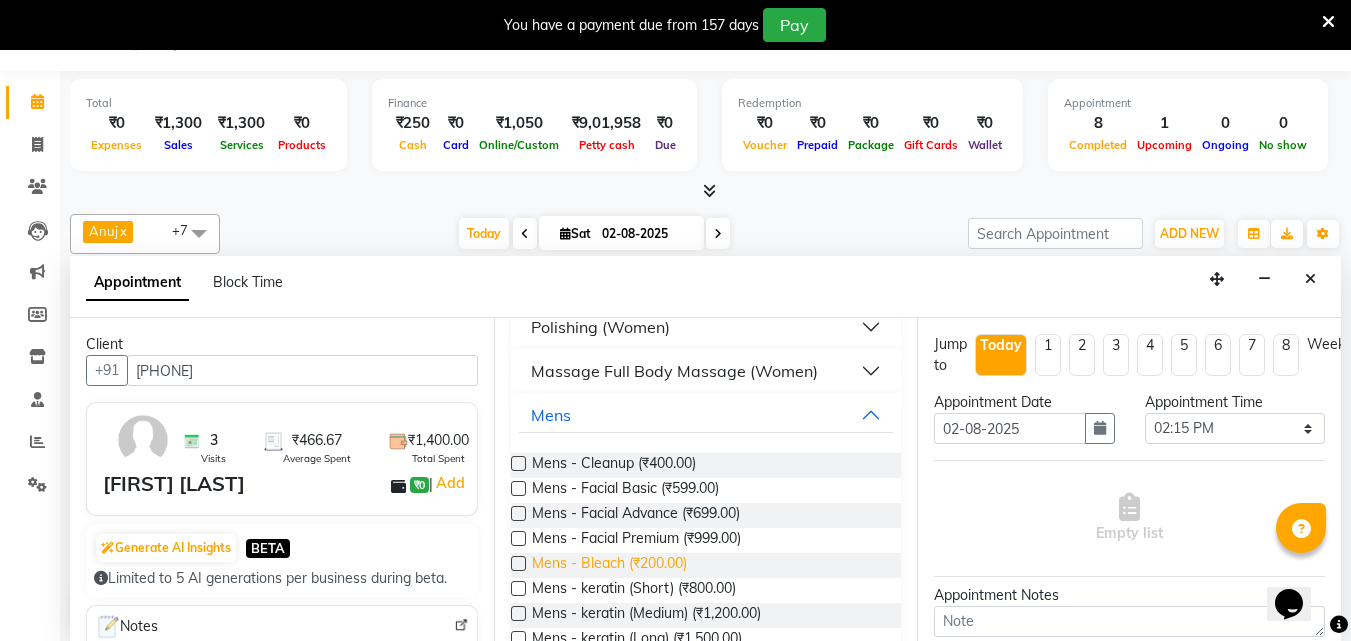 click on "Mens - Bleach (₹200.00)" at bounding box center (609, 565) 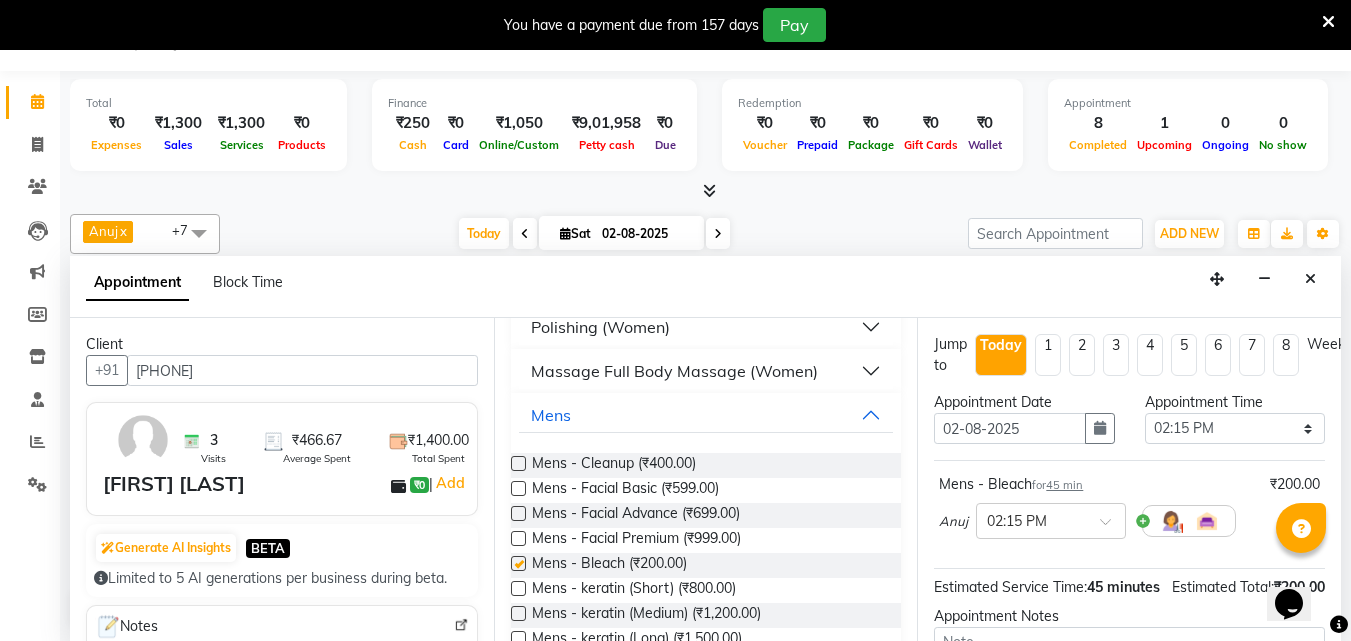 checkbox on "false" 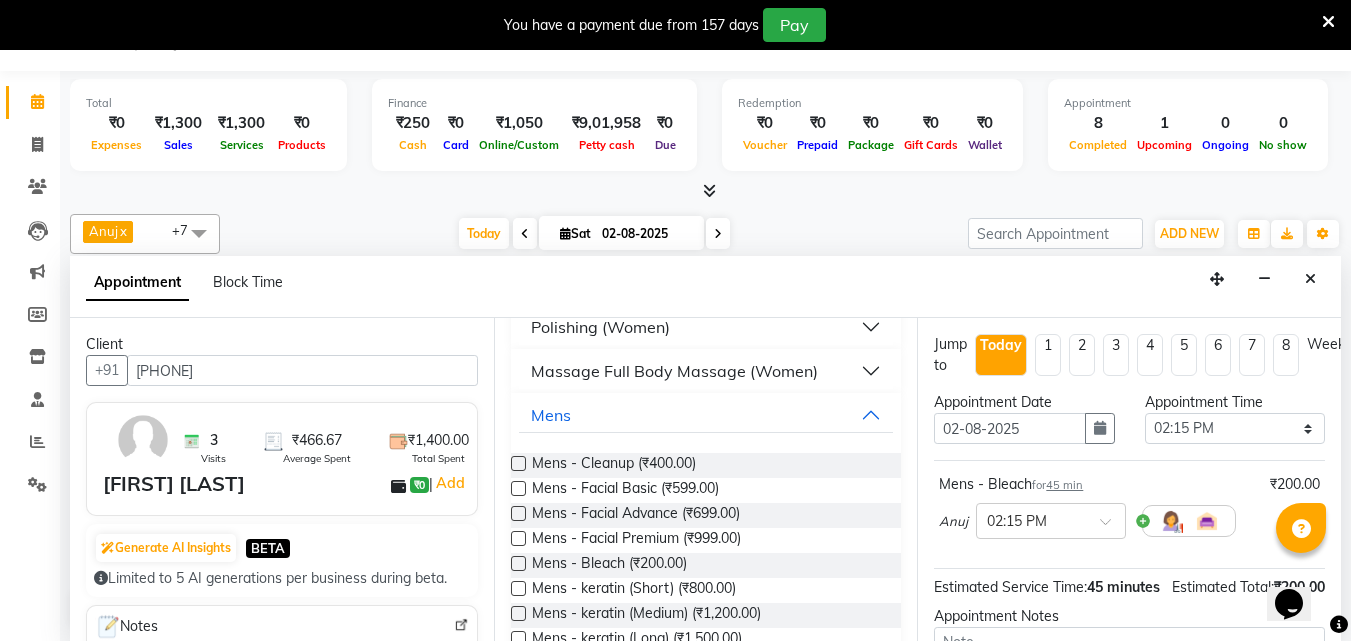 scroll, scrollTop: 239, scrollLeft: 0, axis: vertical 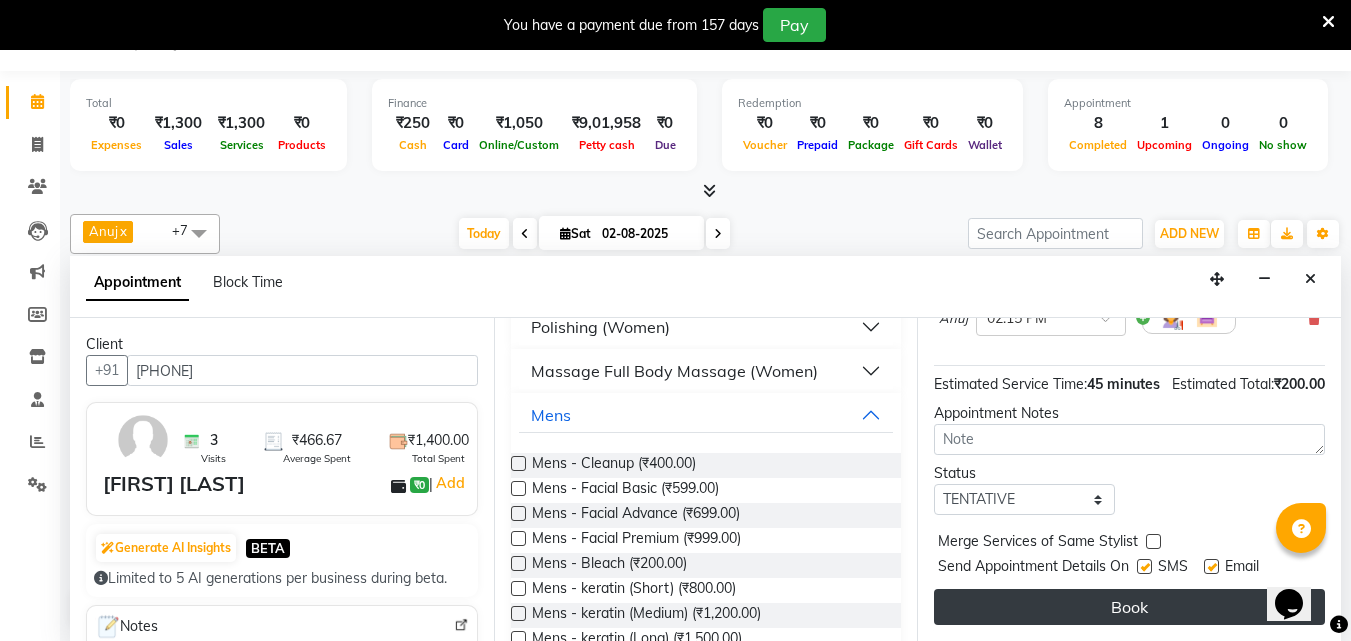 click on "Book" at bounding box center (1129, 607) 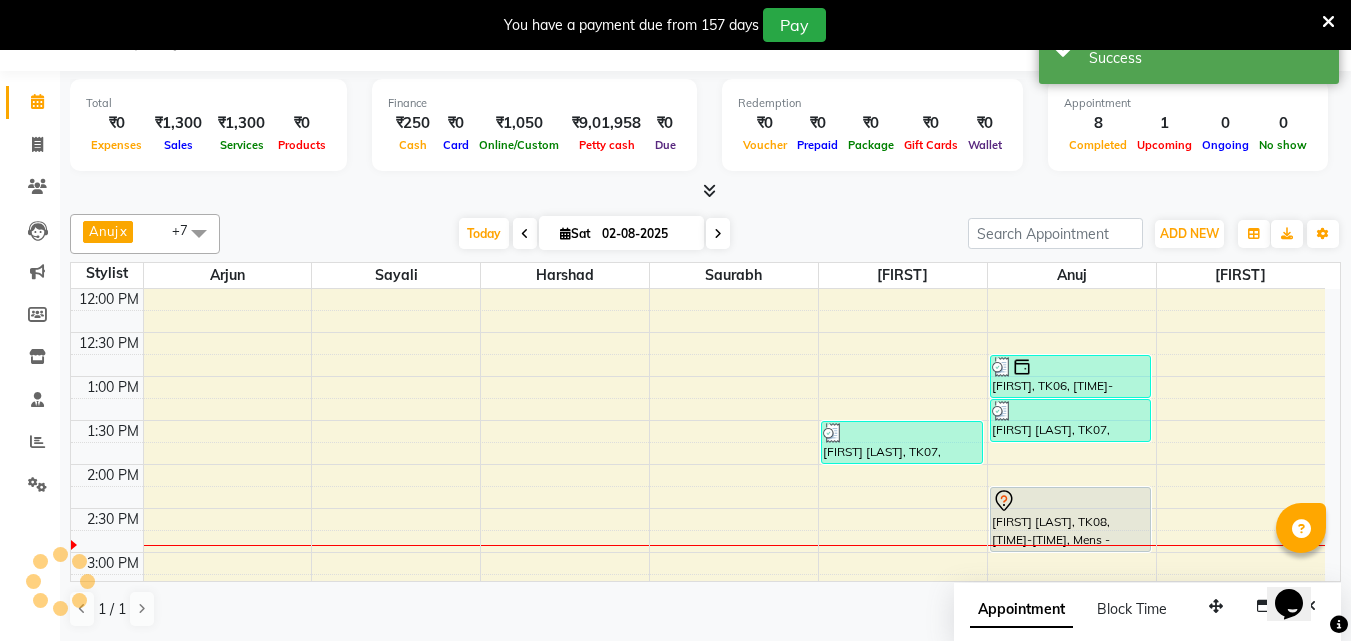 scroll, scrollTop: 0, scrollLeft: 0, axis: both 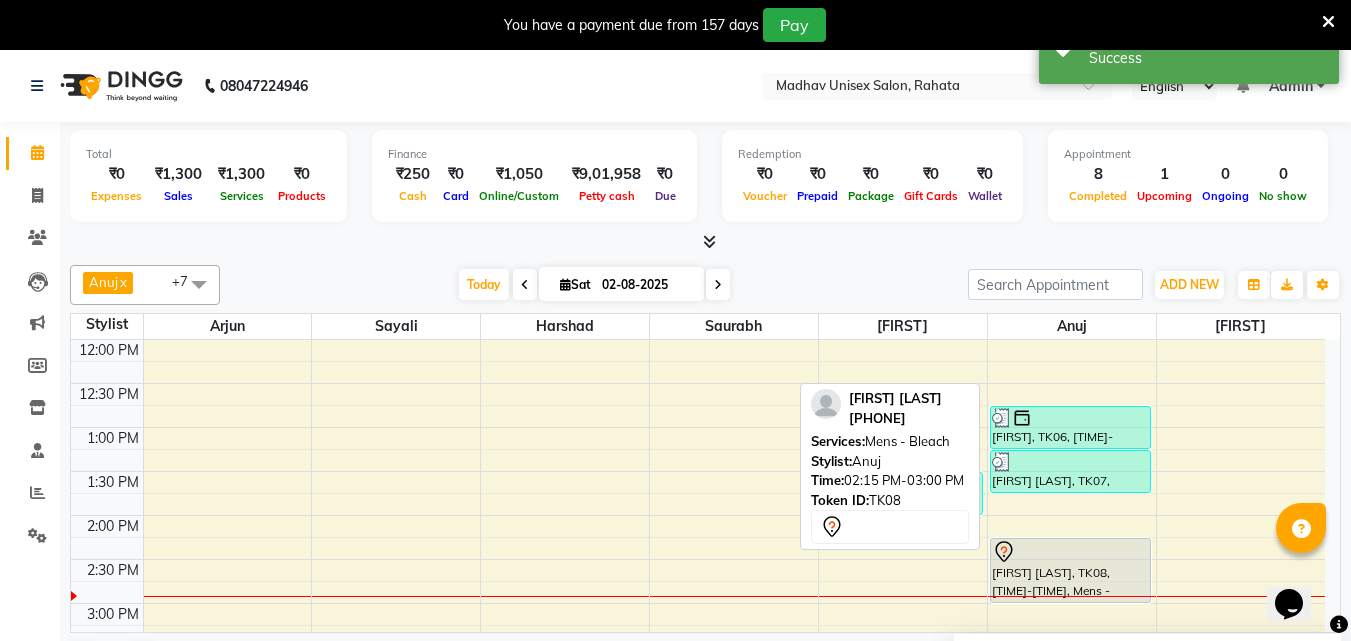 click on "[FIRST] [LAST], TK08, [TIME]-[TIME], Mens - Bleach" at bounding box center (1071, 570) 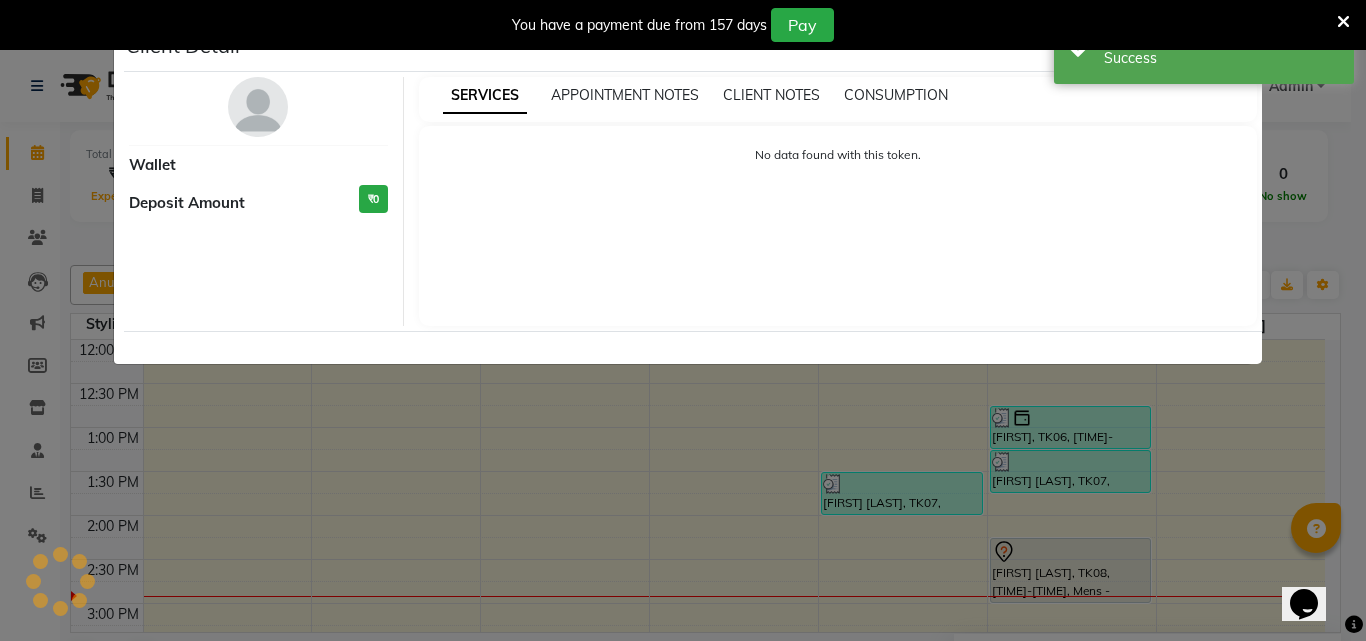 select on "7" 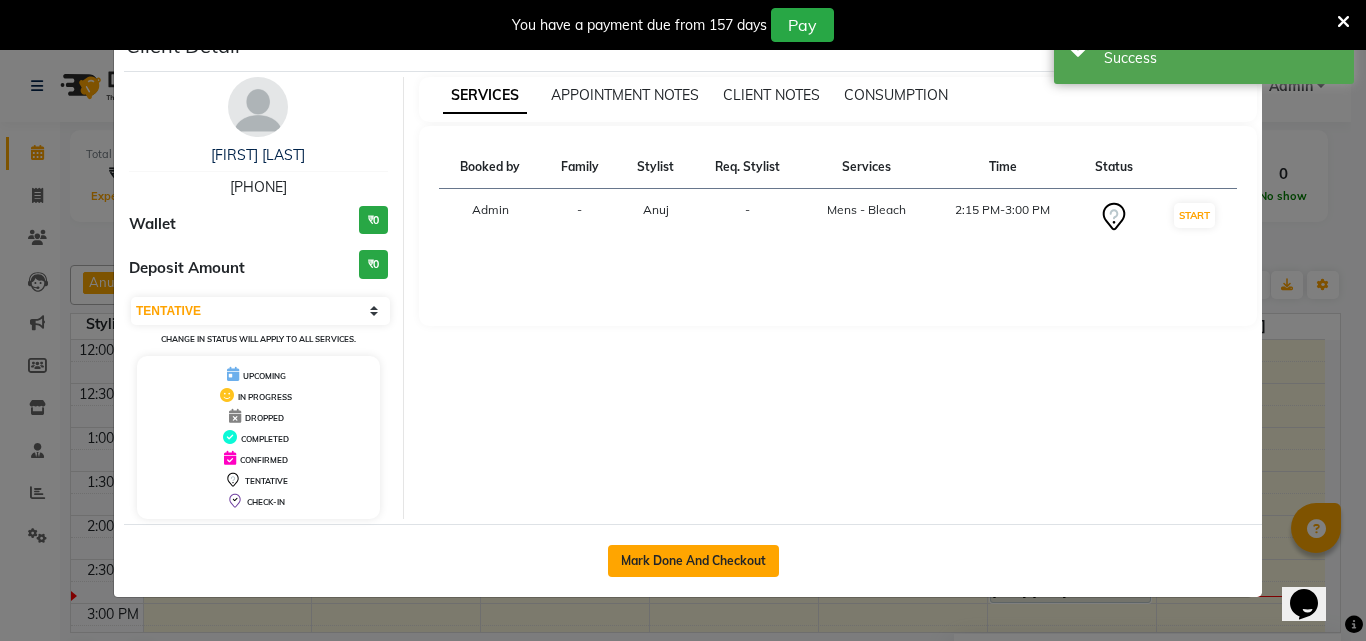 click on "Mark Done And Checkout" 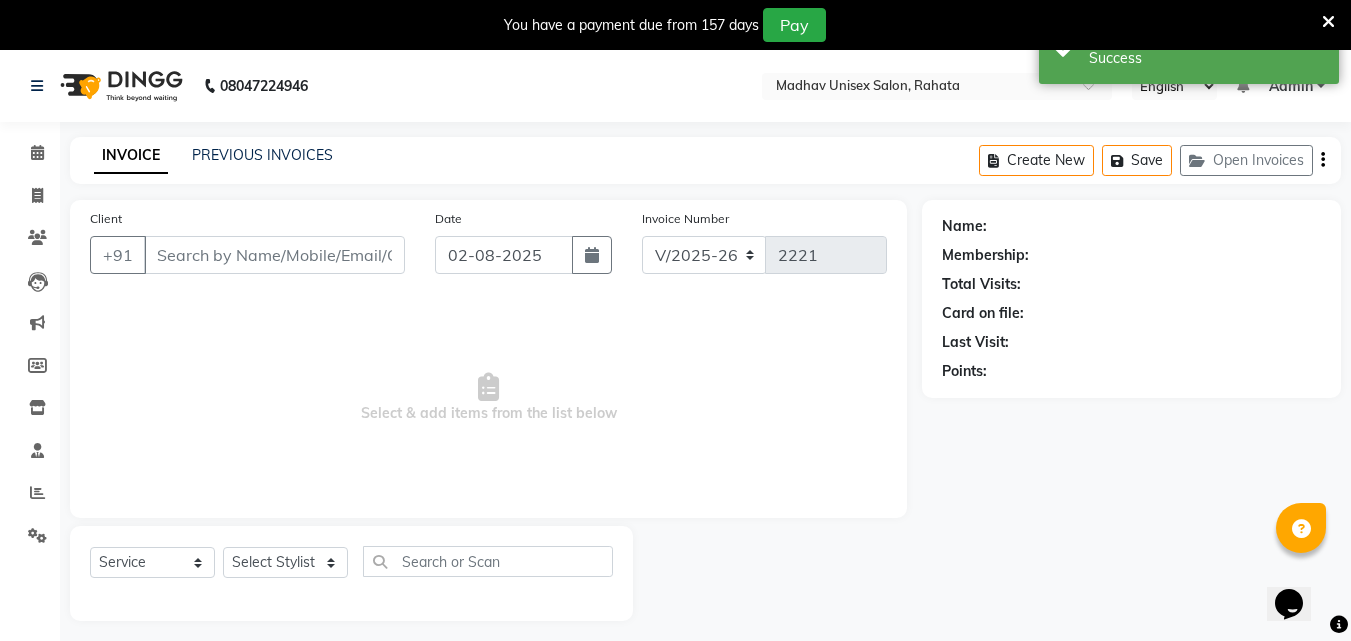 type on "[PHONE]" 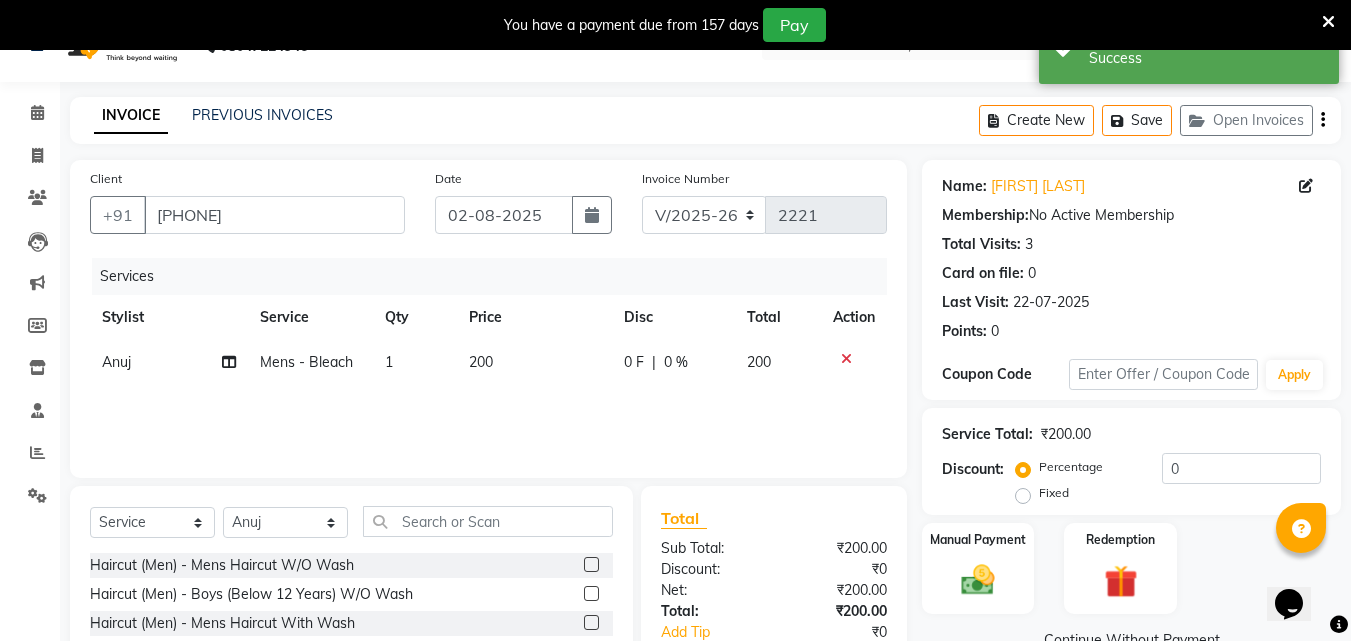scroll, scrollTop: 42, scrollLeft: 0, axis: vertical 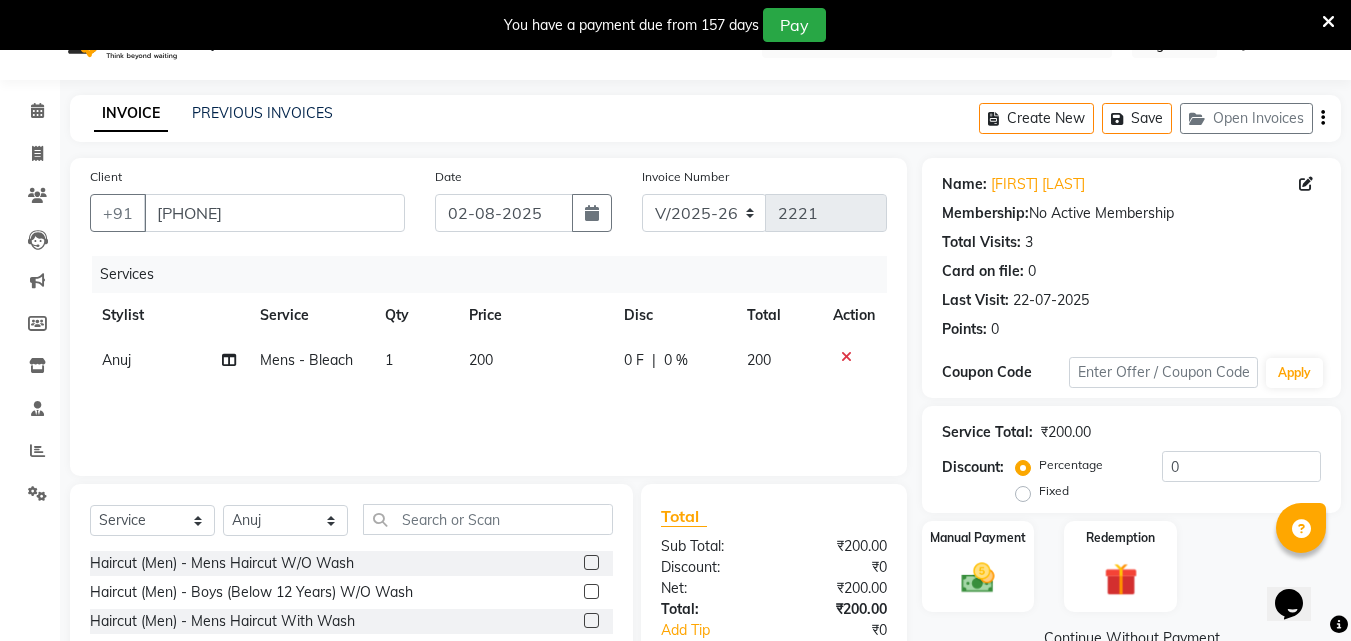 click on "200" 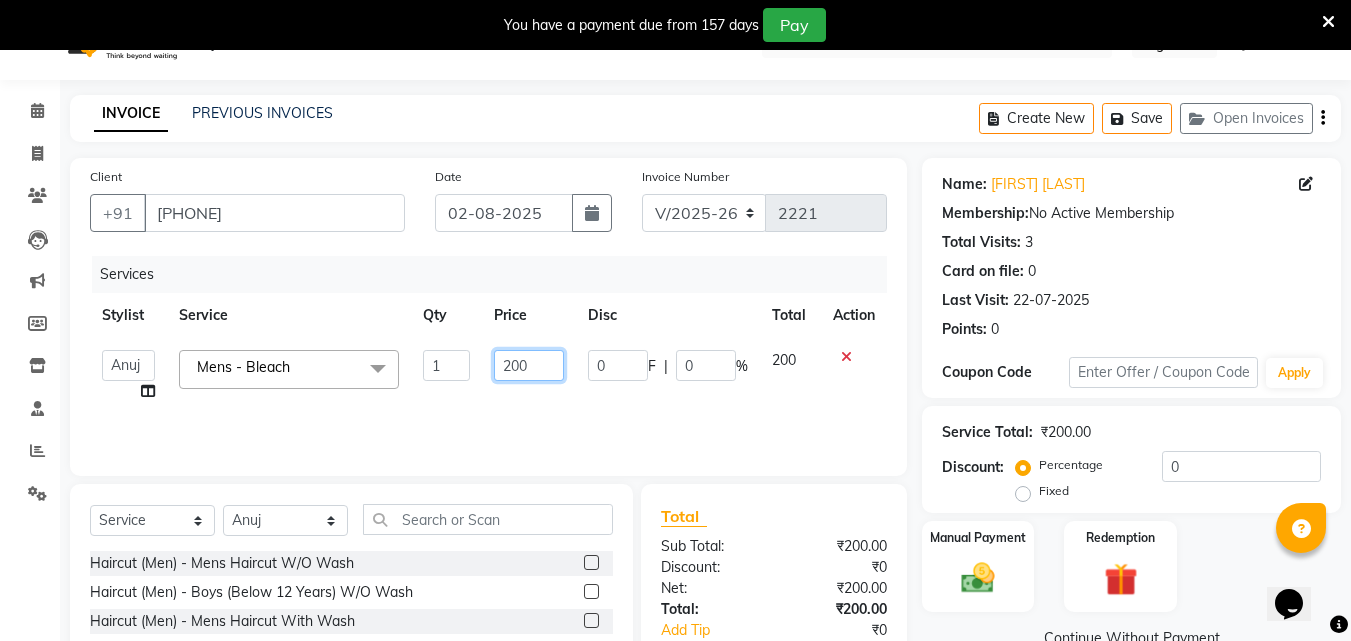 click on "200" 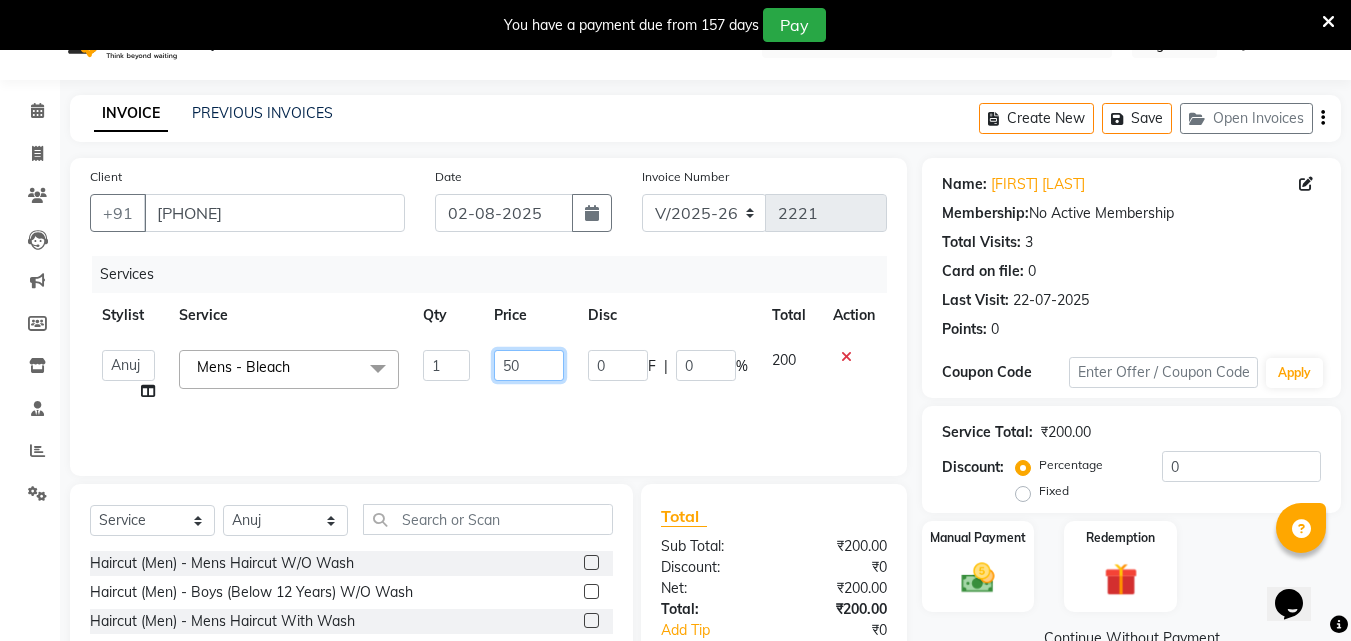 type on "150" 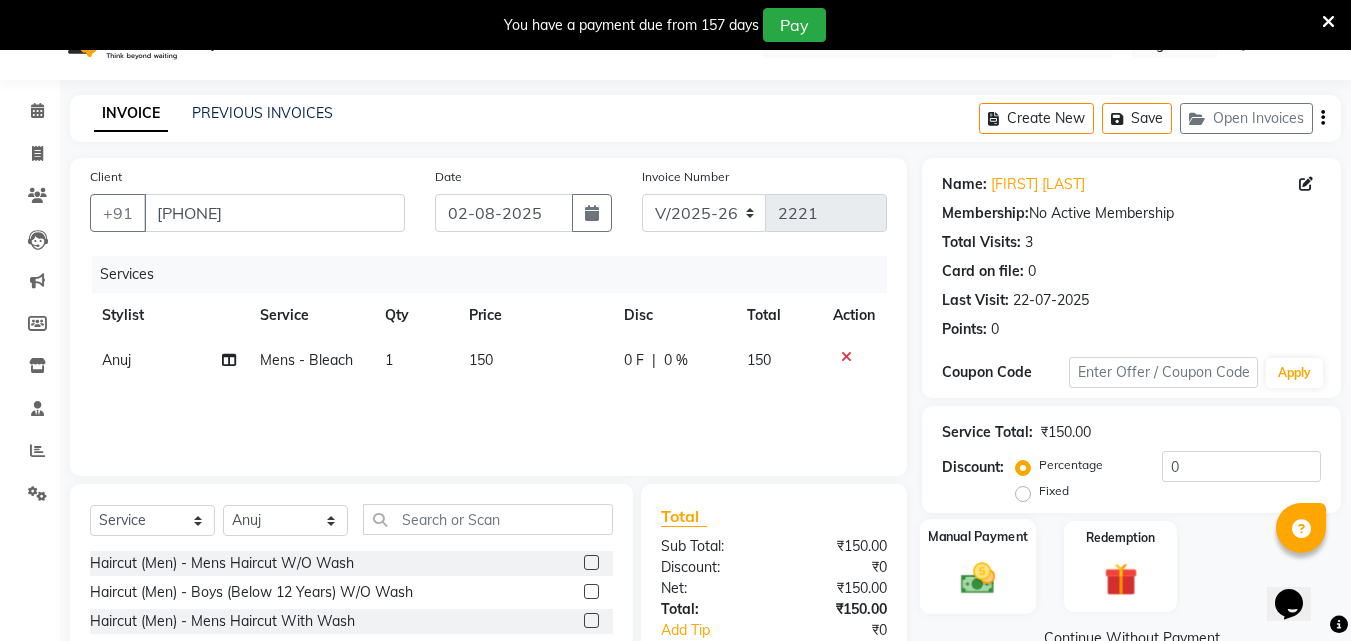 click 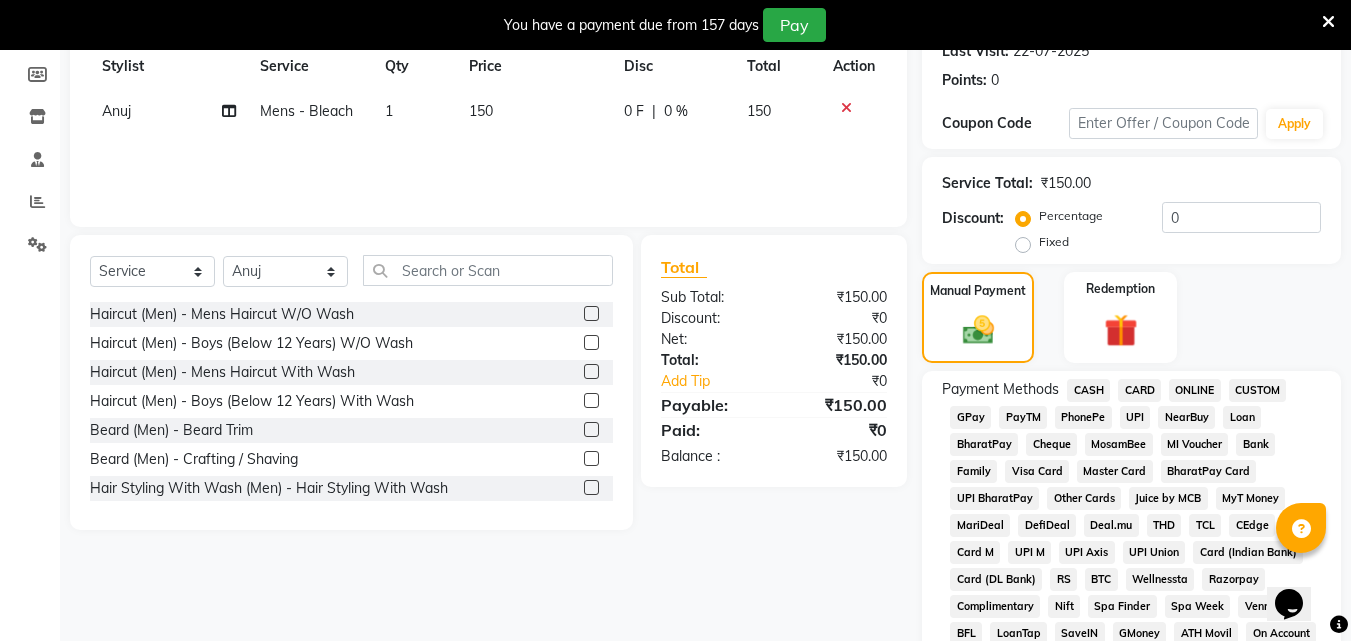 scroll, scrollTop: 295, scrollLeft: 0, axis: vertical 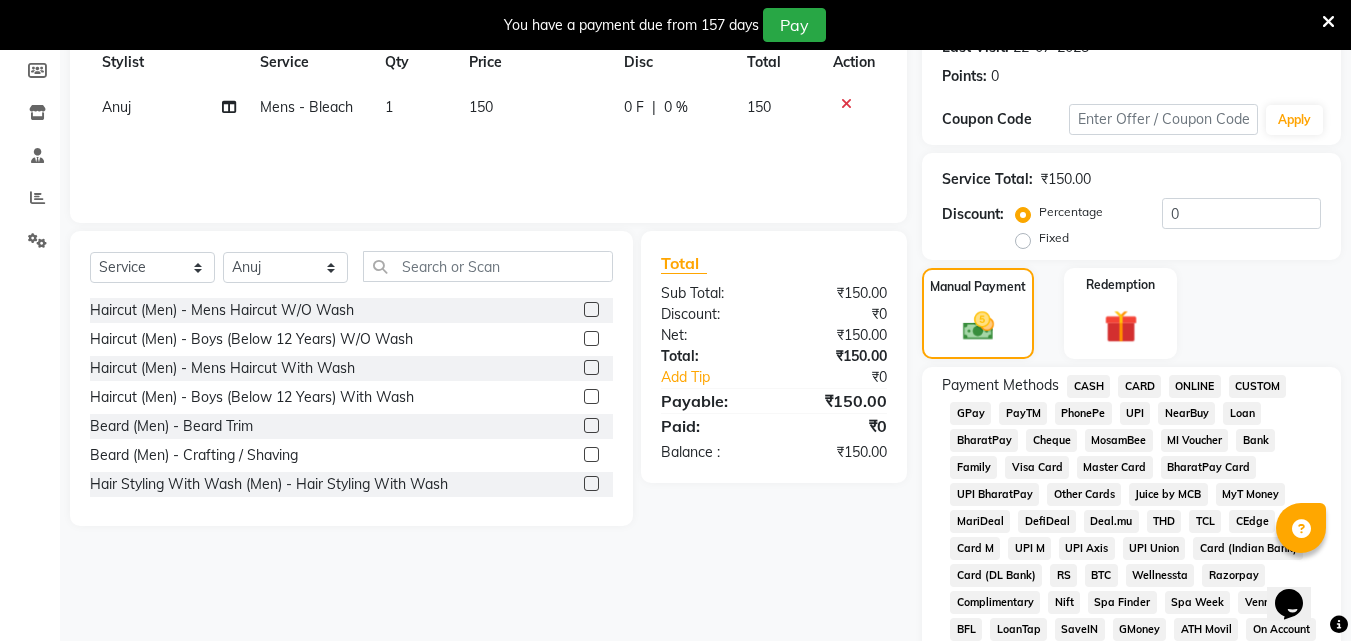 click on "ONLINE" 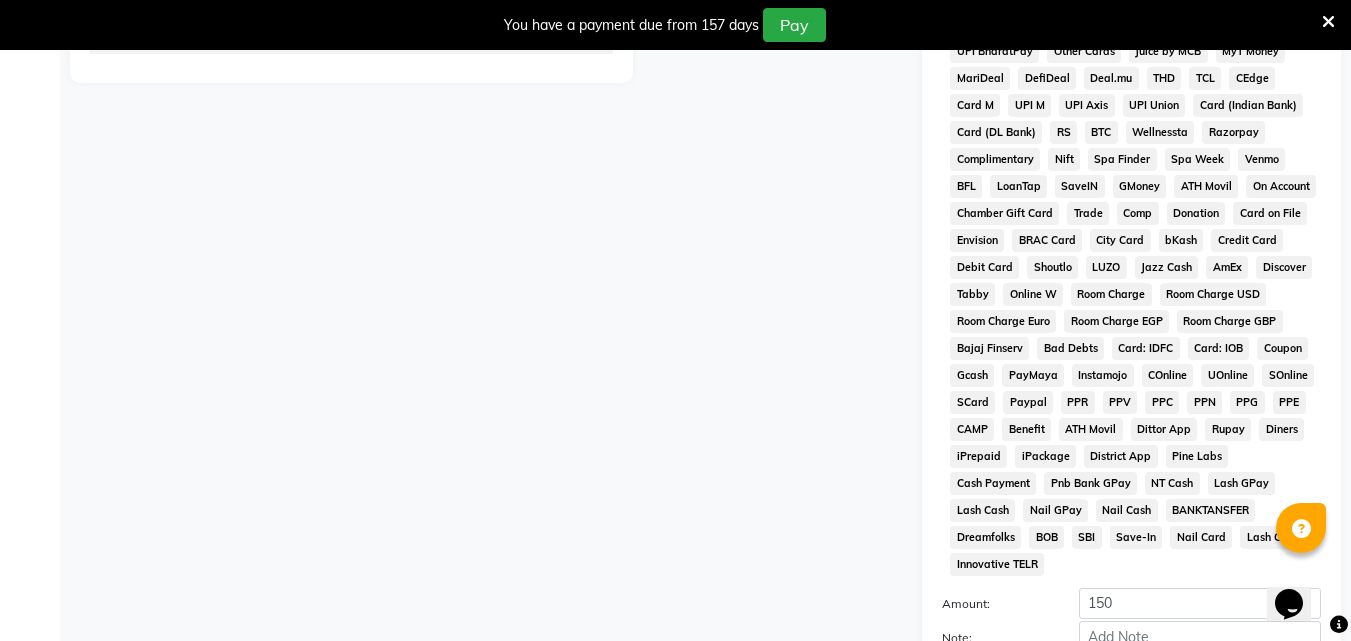 scroll, scrollTop: 911, scrollLeft: 0, axis: vertical 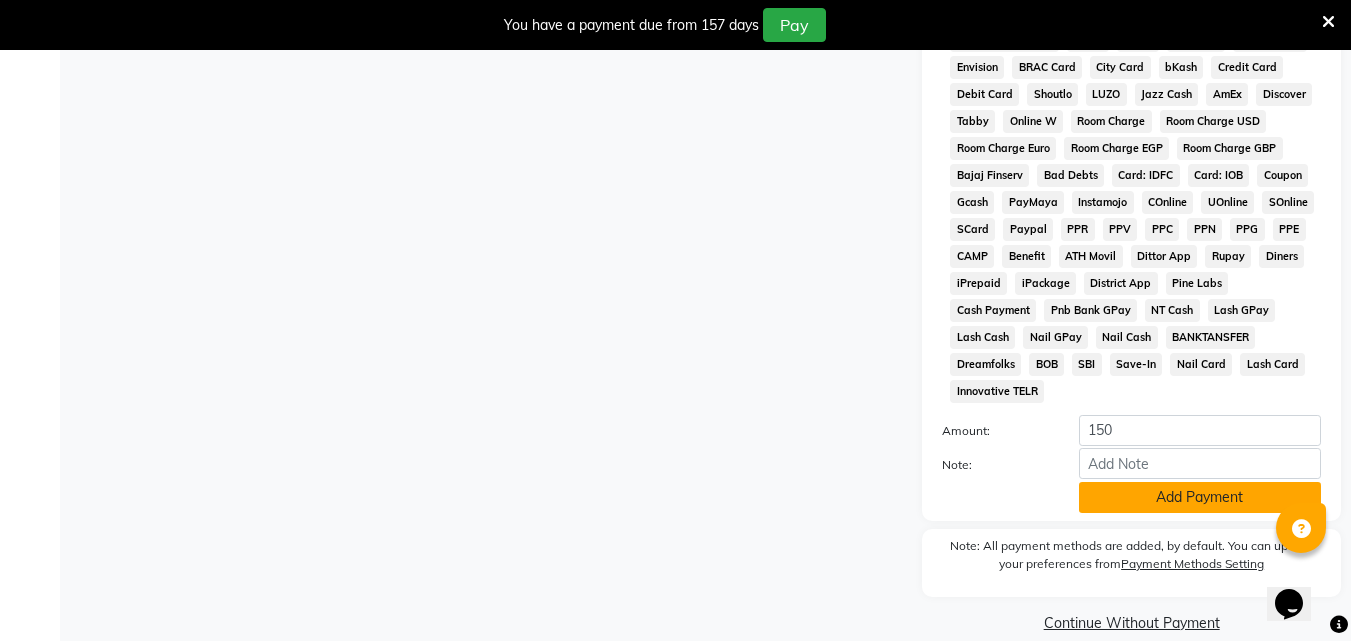 click on "Add Payment" 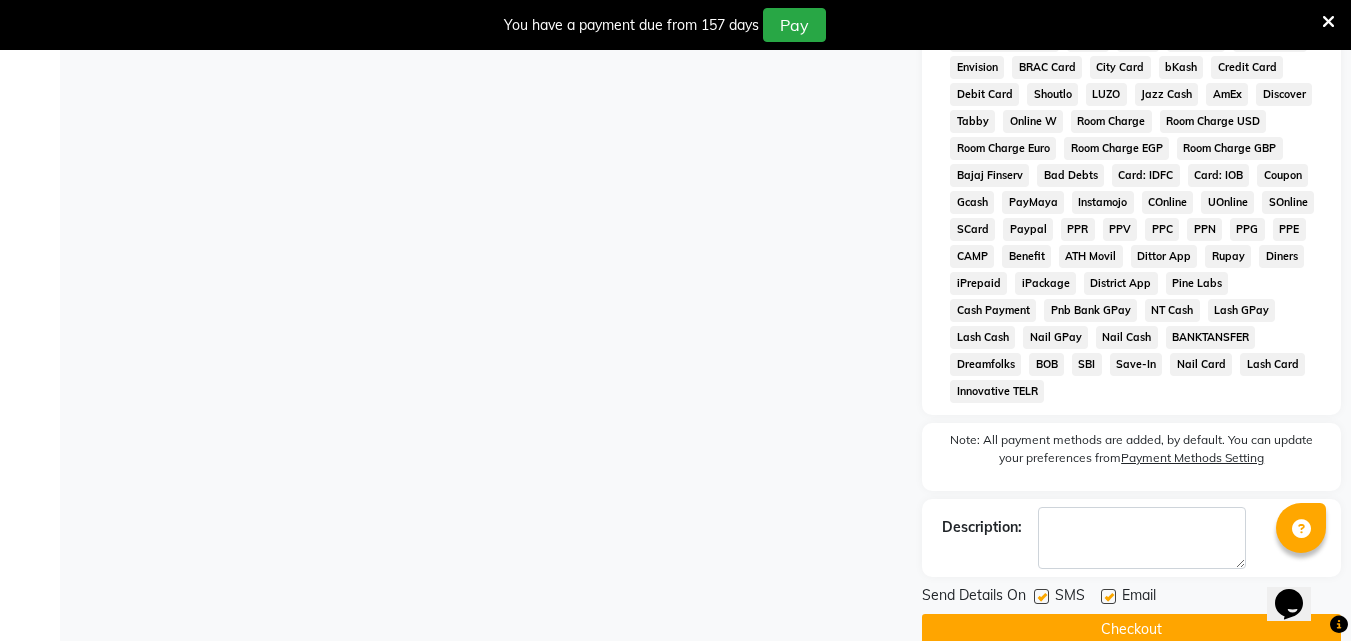click on "Checkout" 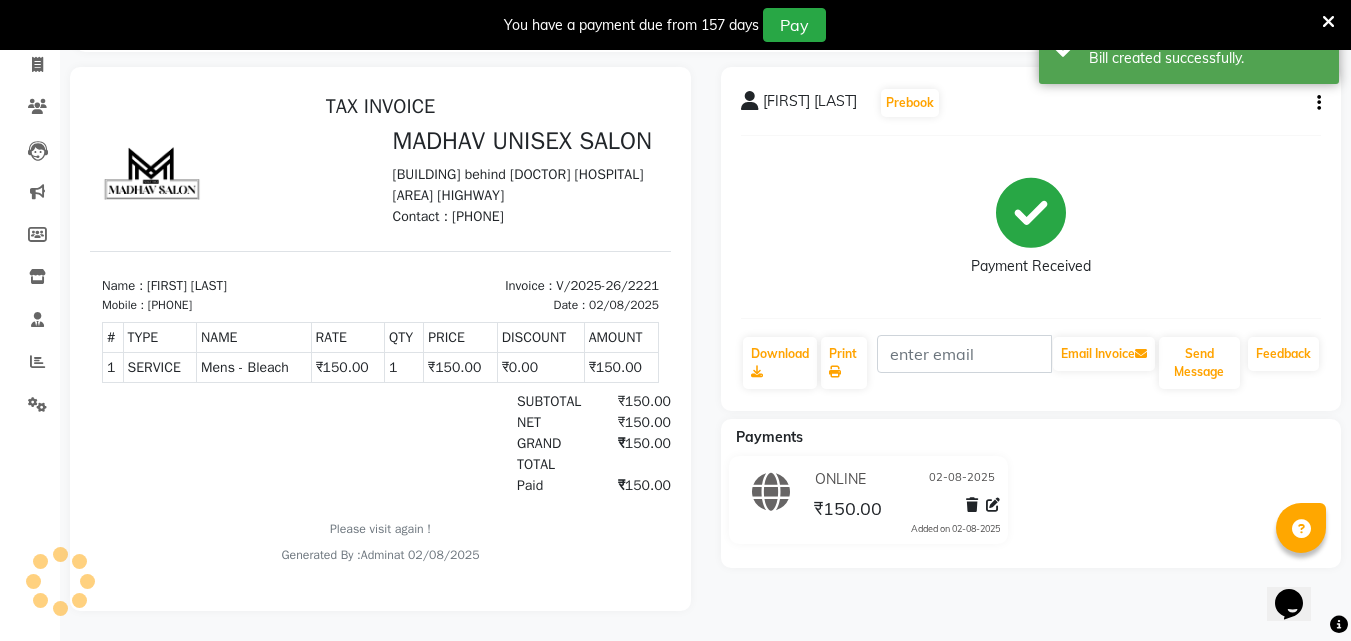 scroll, scrollTop: 0, scrollLeft: 0, axis: both 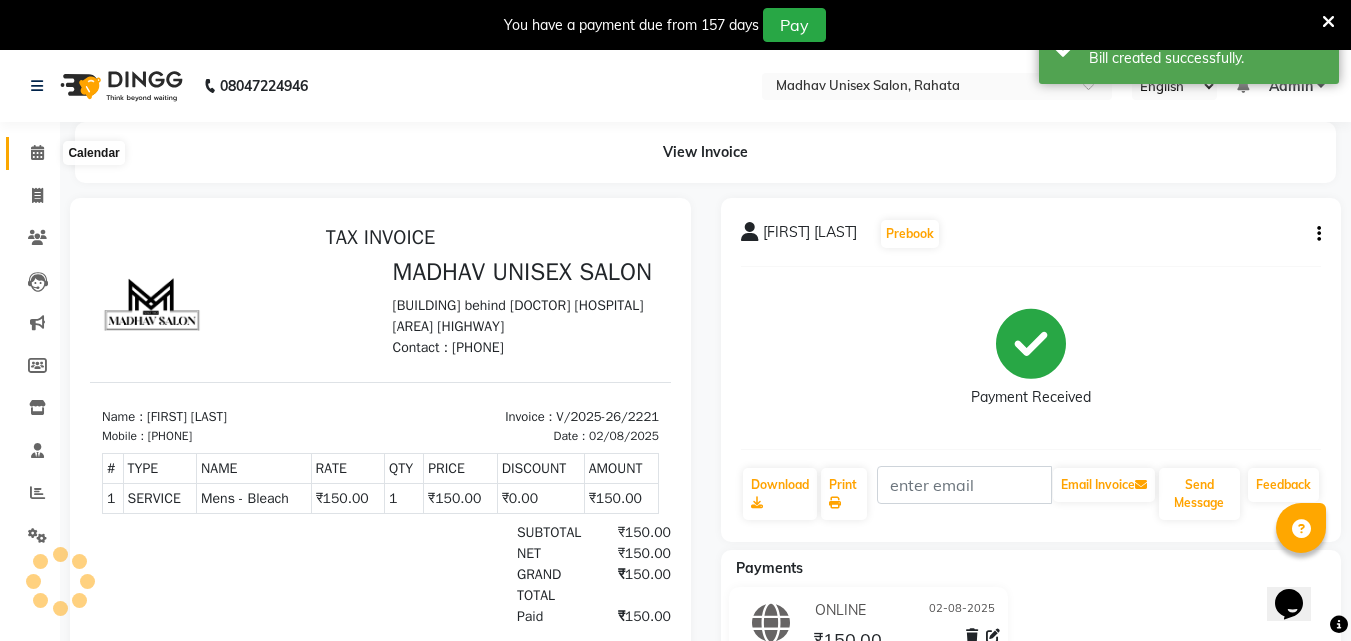 click 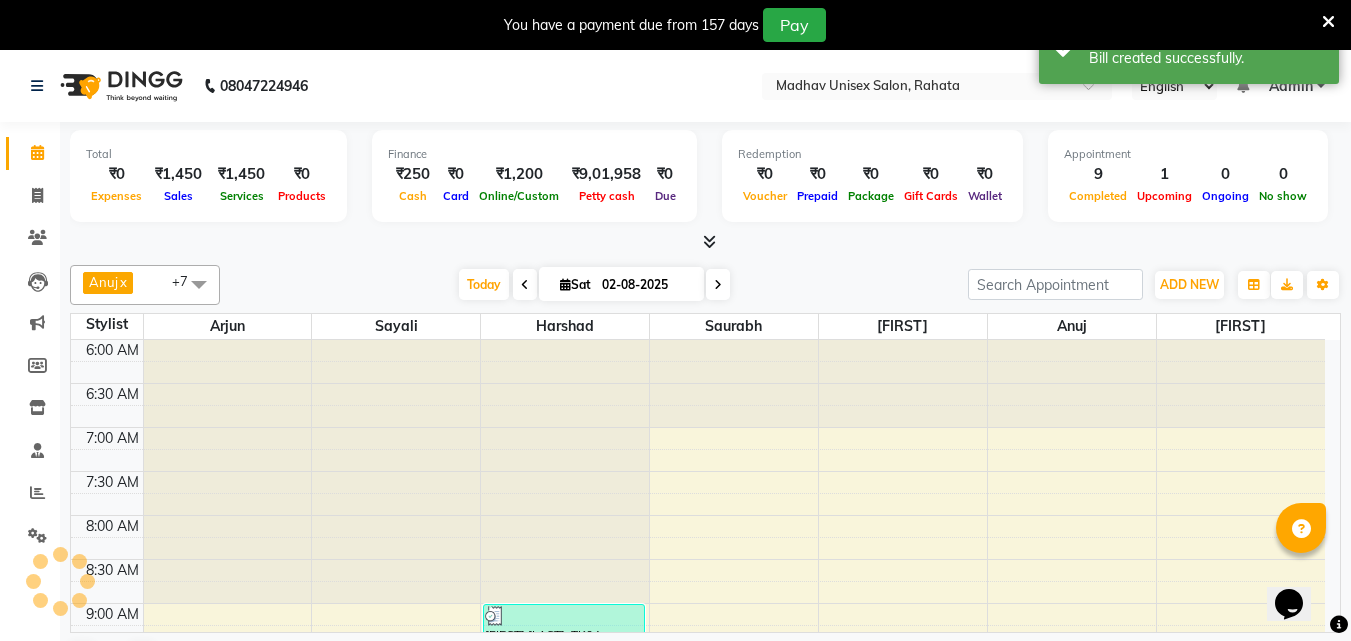 scroll, scrollTop: 0, scrollLeft: 0, axis: both 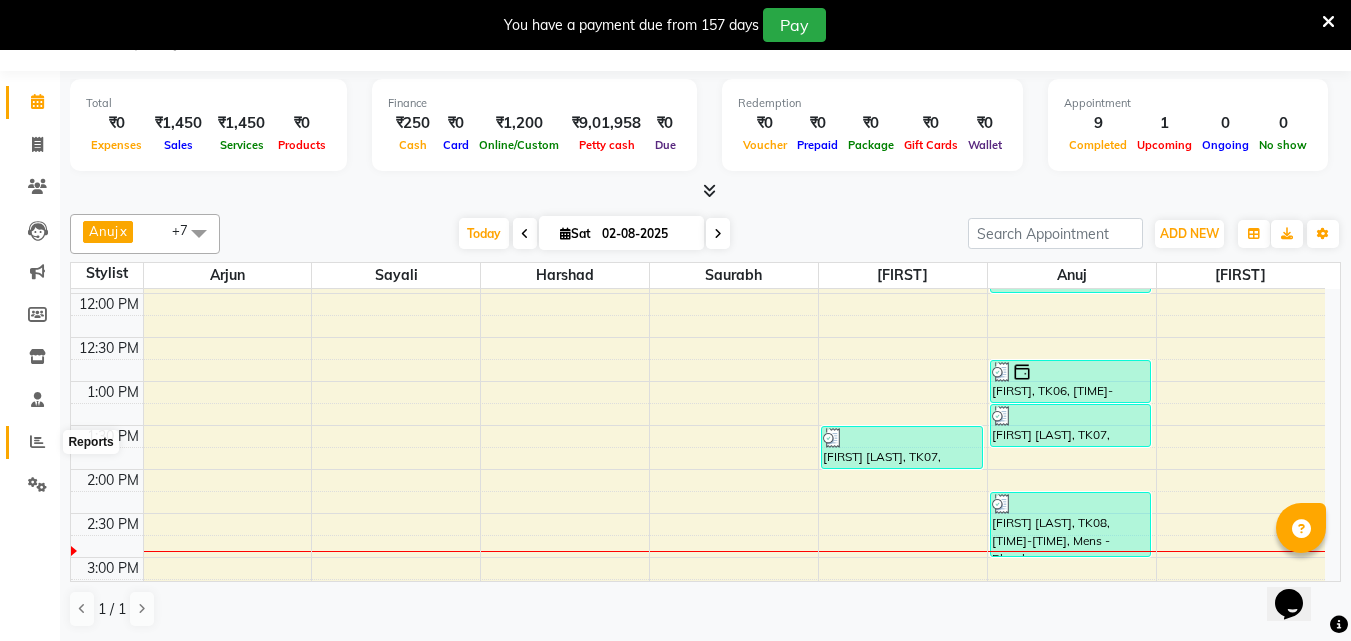 click 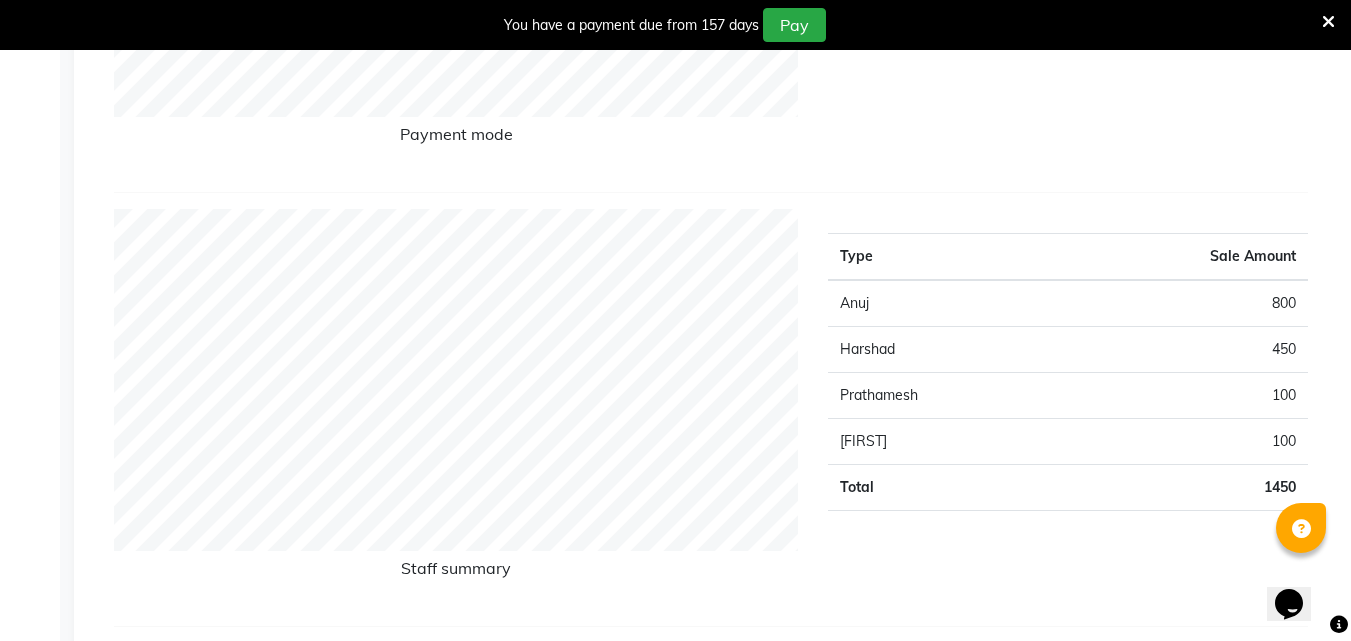 scroll, scrollTop: 623, scrollLeft: 0, axis: vertical 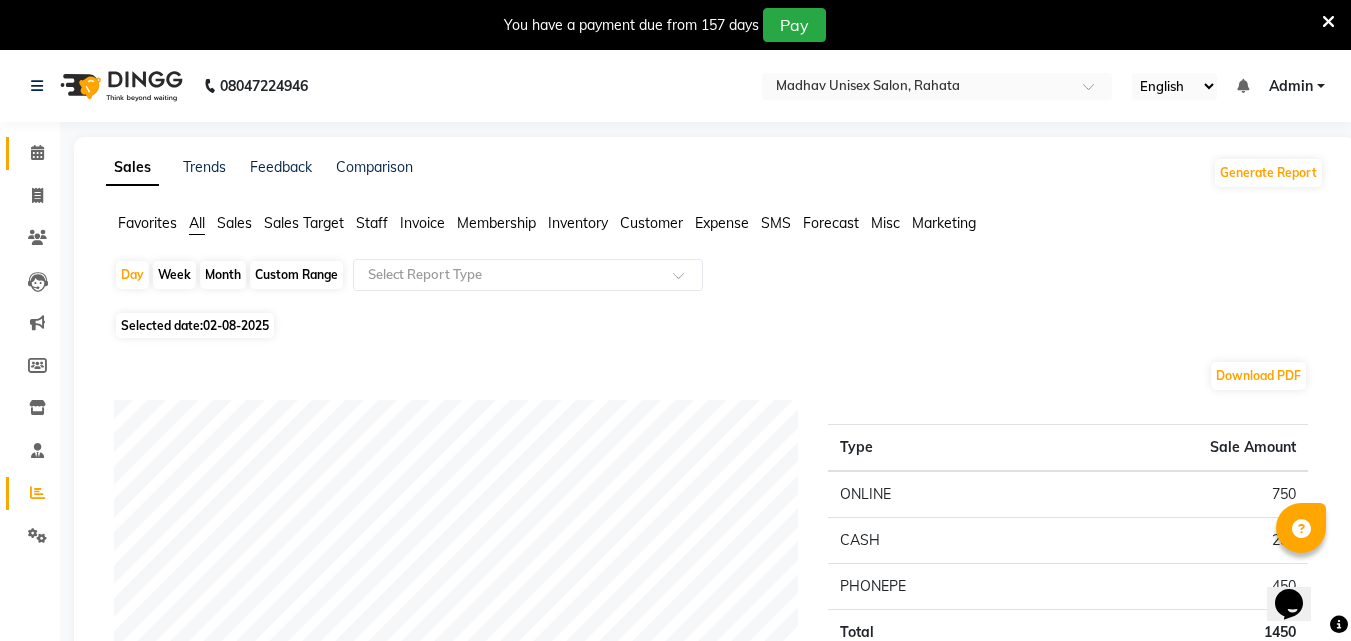click on "Calendar" 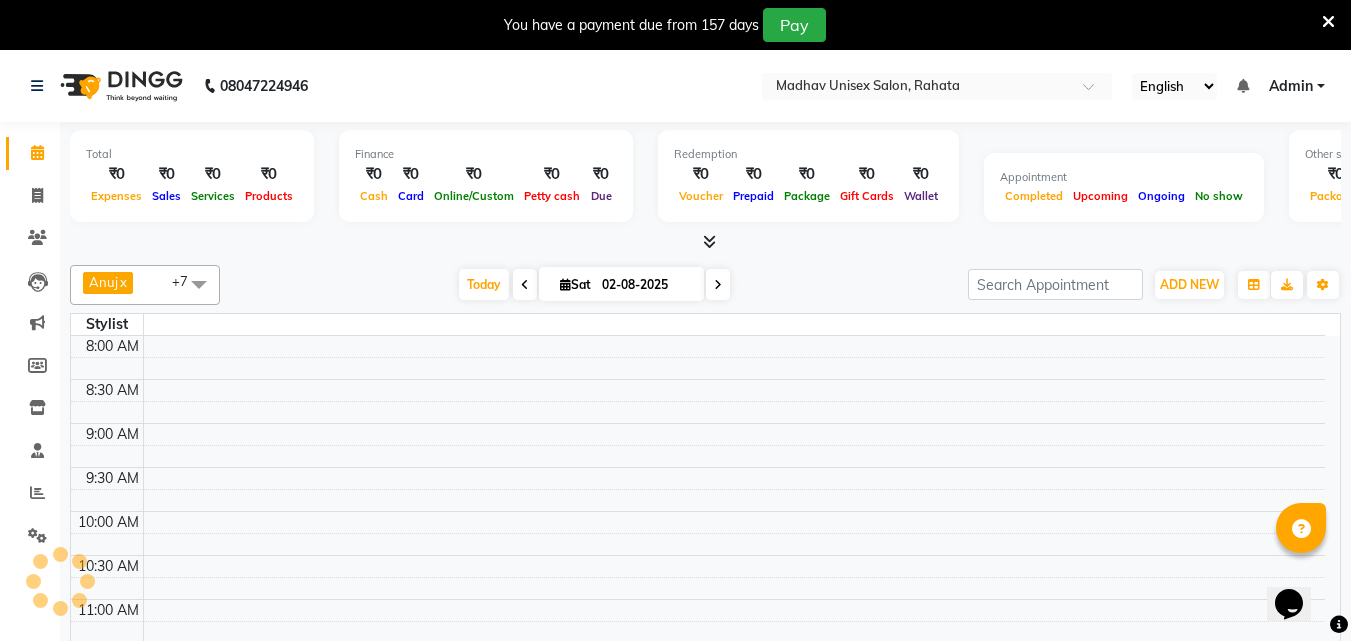 click 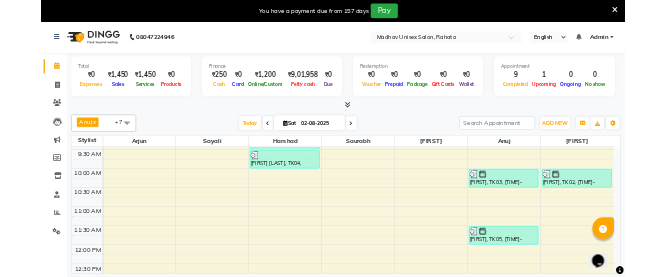 scroll, scrollTop: 303, scrollLeft: 0, axis: vertical 